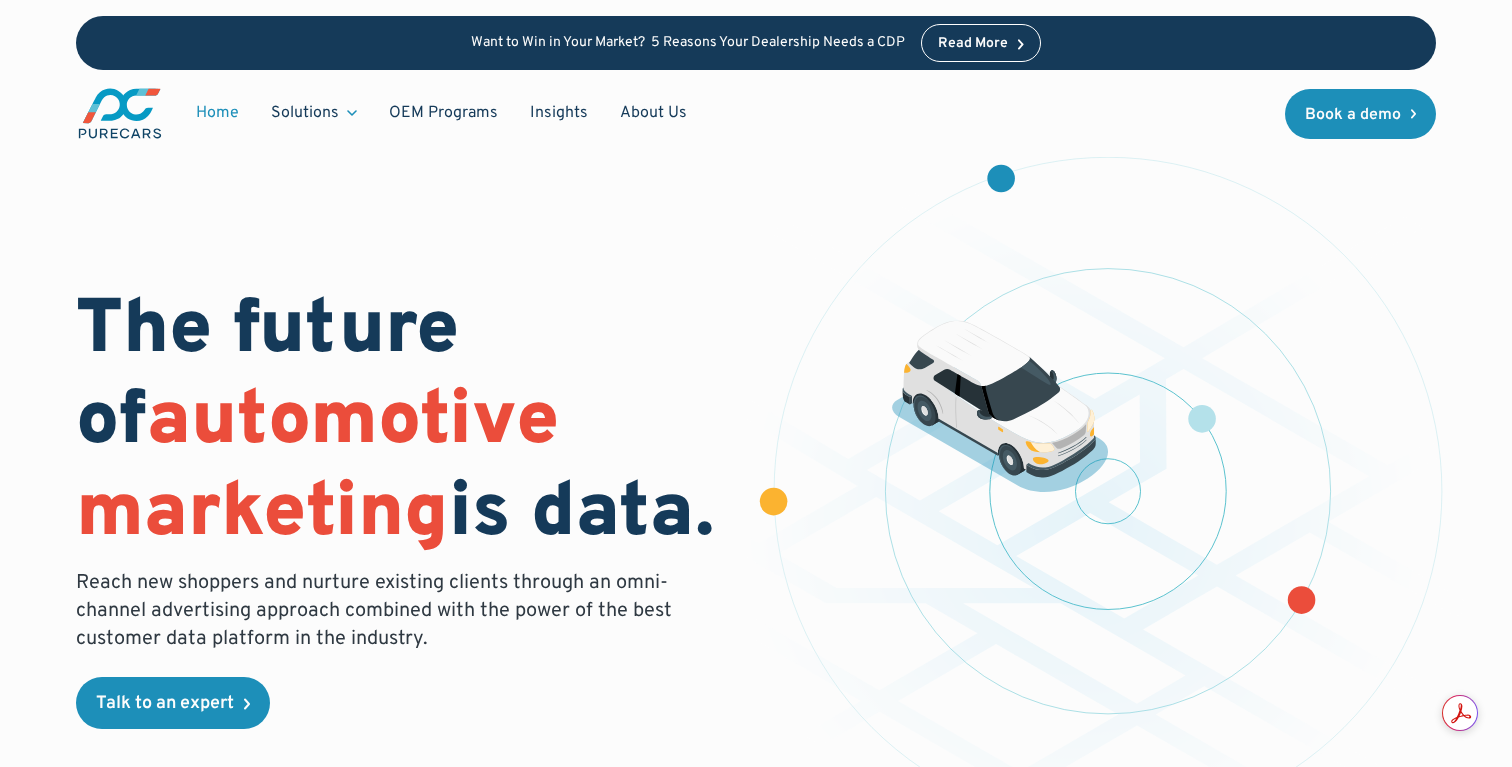 scroll, scrollTop: 0, scrollLeft: 0, axis: both 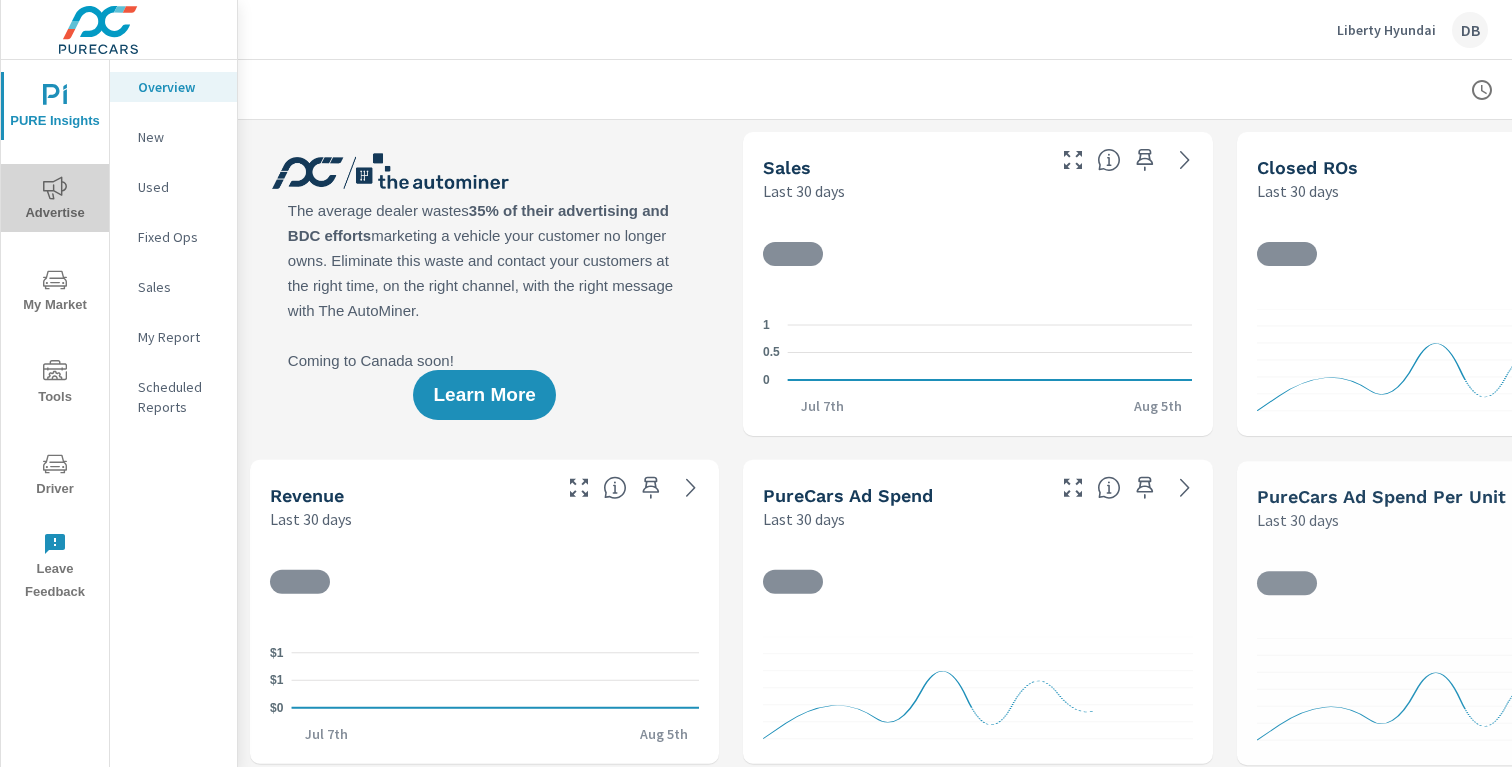 click on "Advertise" at bounding box center [55, 200] 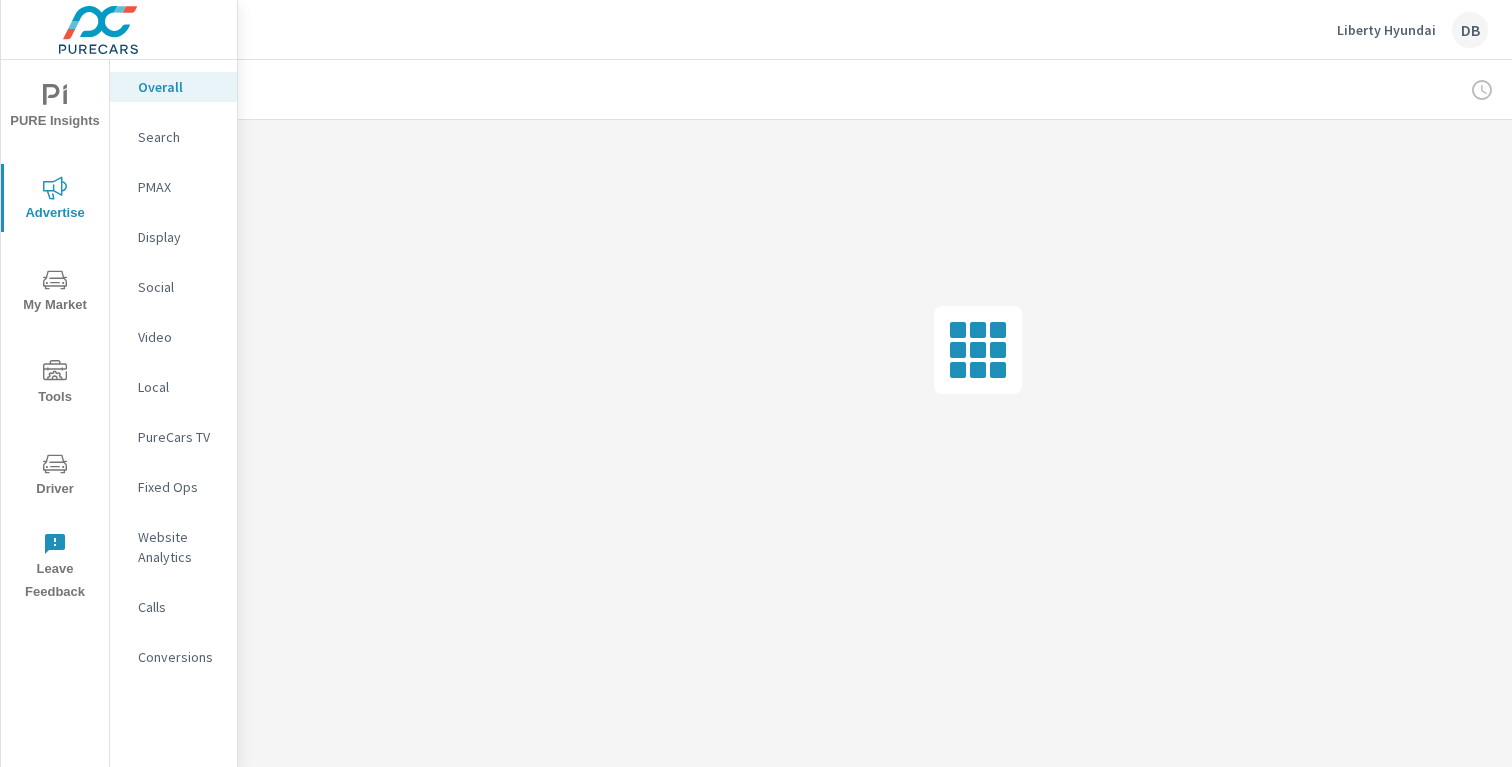 click on "Social" at bounding box center [179, 287] 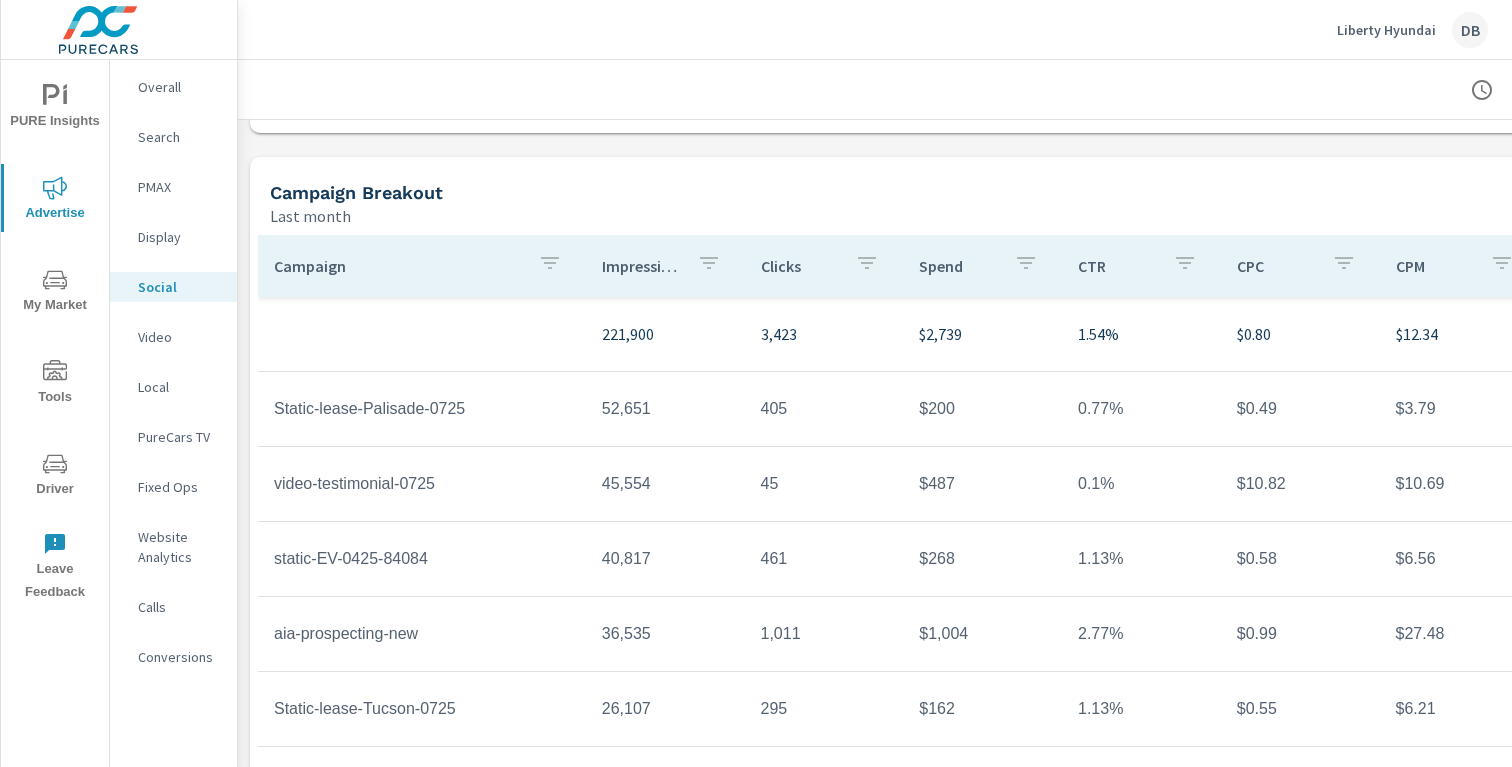 scroll, scrollTop: 665, scrollLeft: 0, axis: vertical 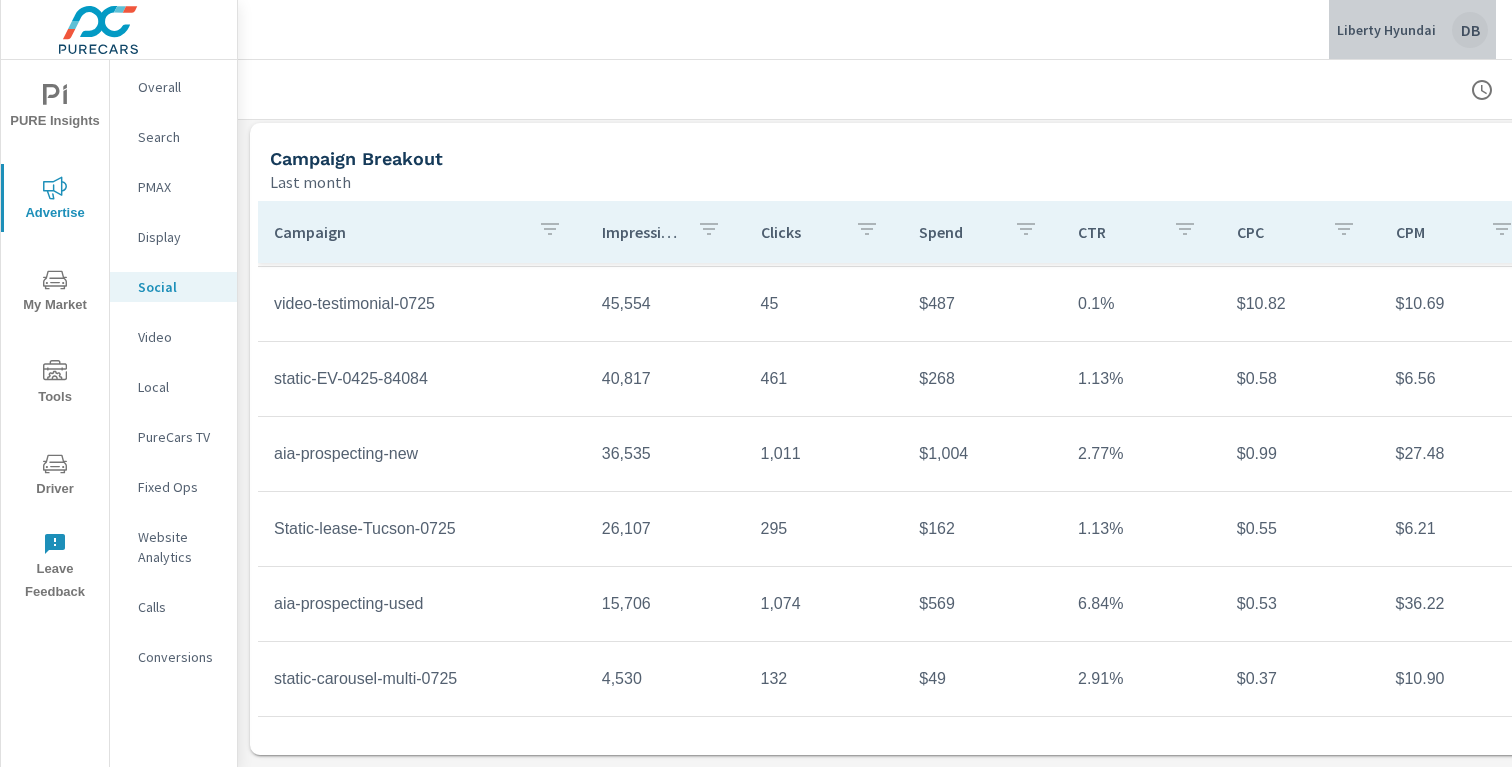 click on "DB" at bounding box center [1470, 30] 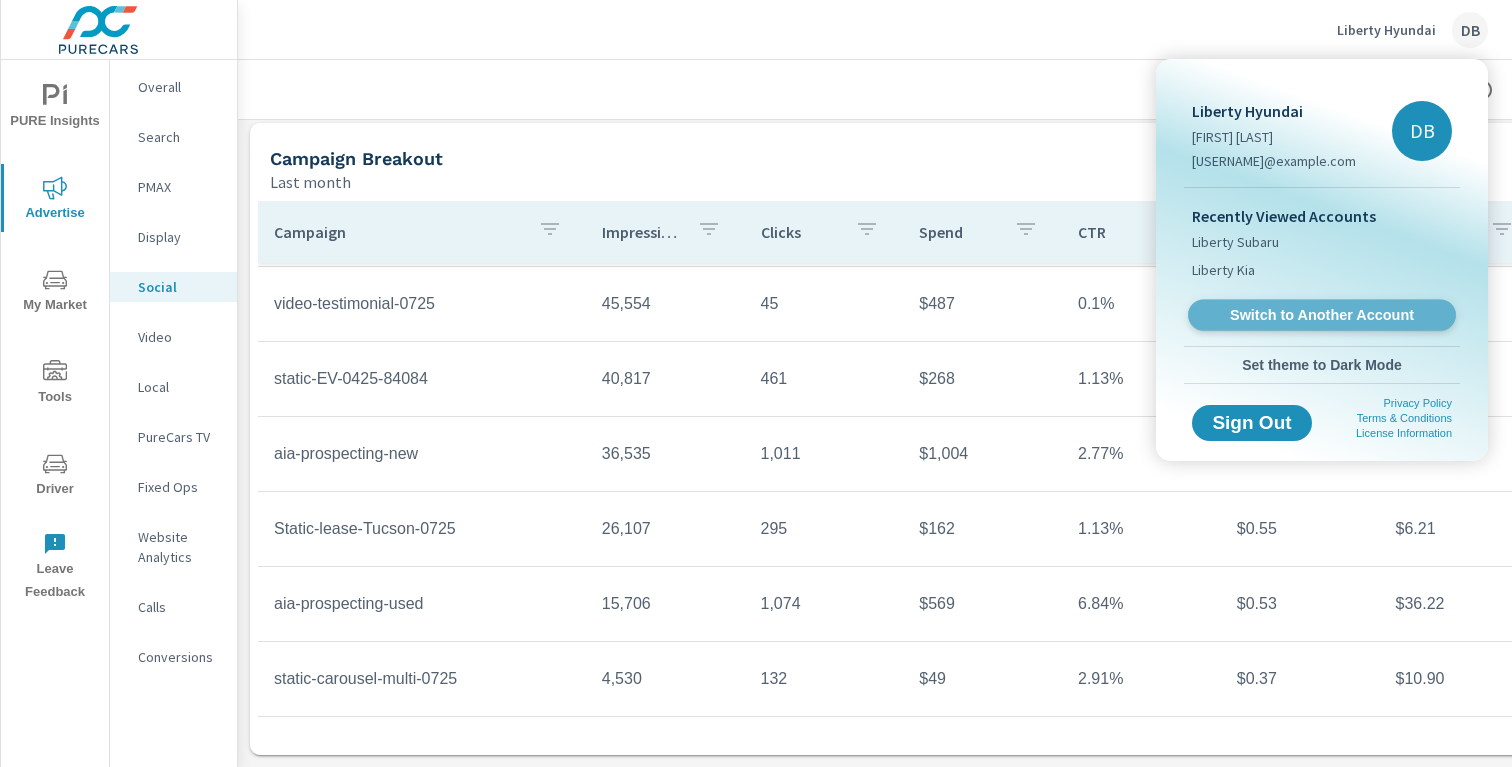 click on "Switch to Another Account" at bounding box center [1322, 315] 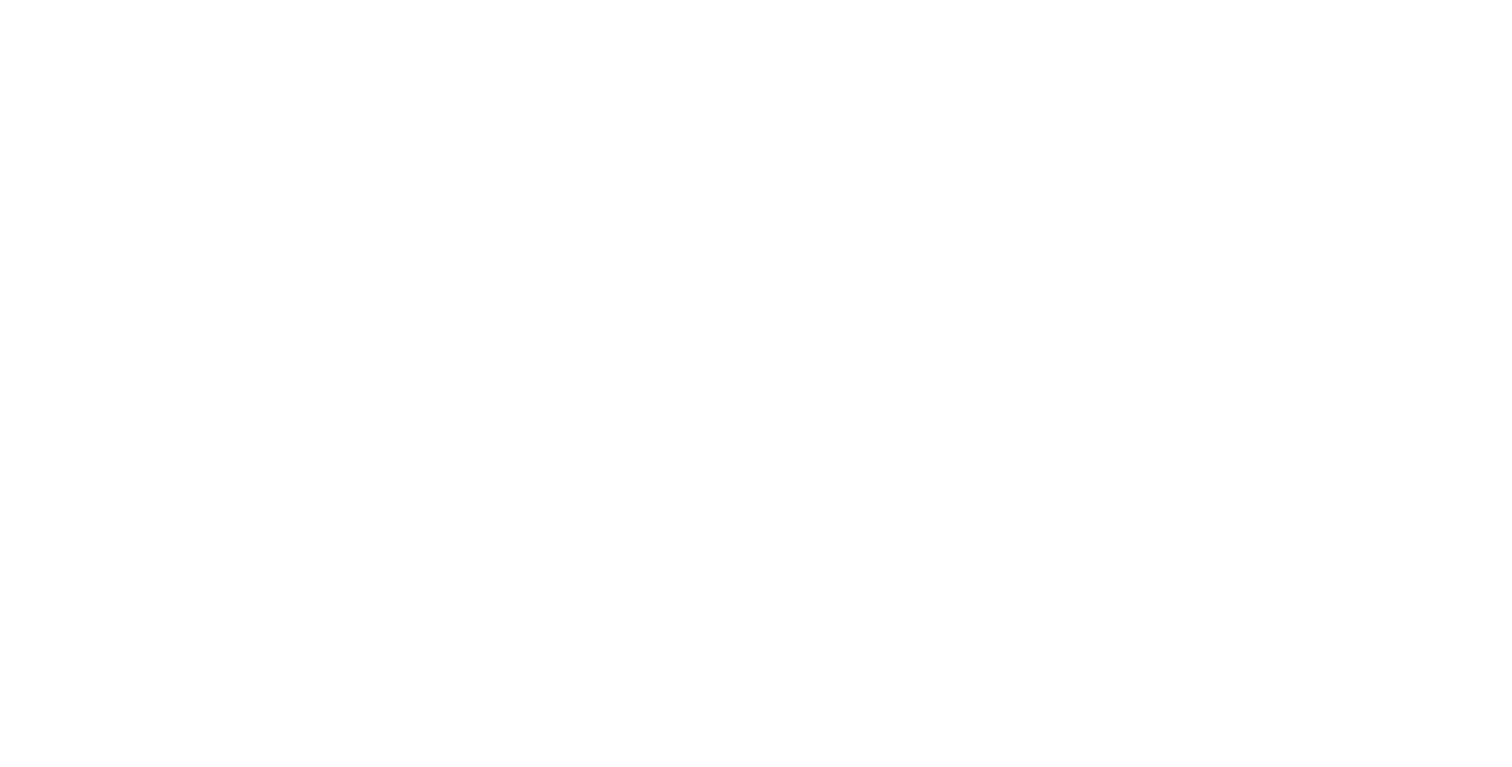 scroll, scrollTop: 0, scrollLeft: 0, axis: both 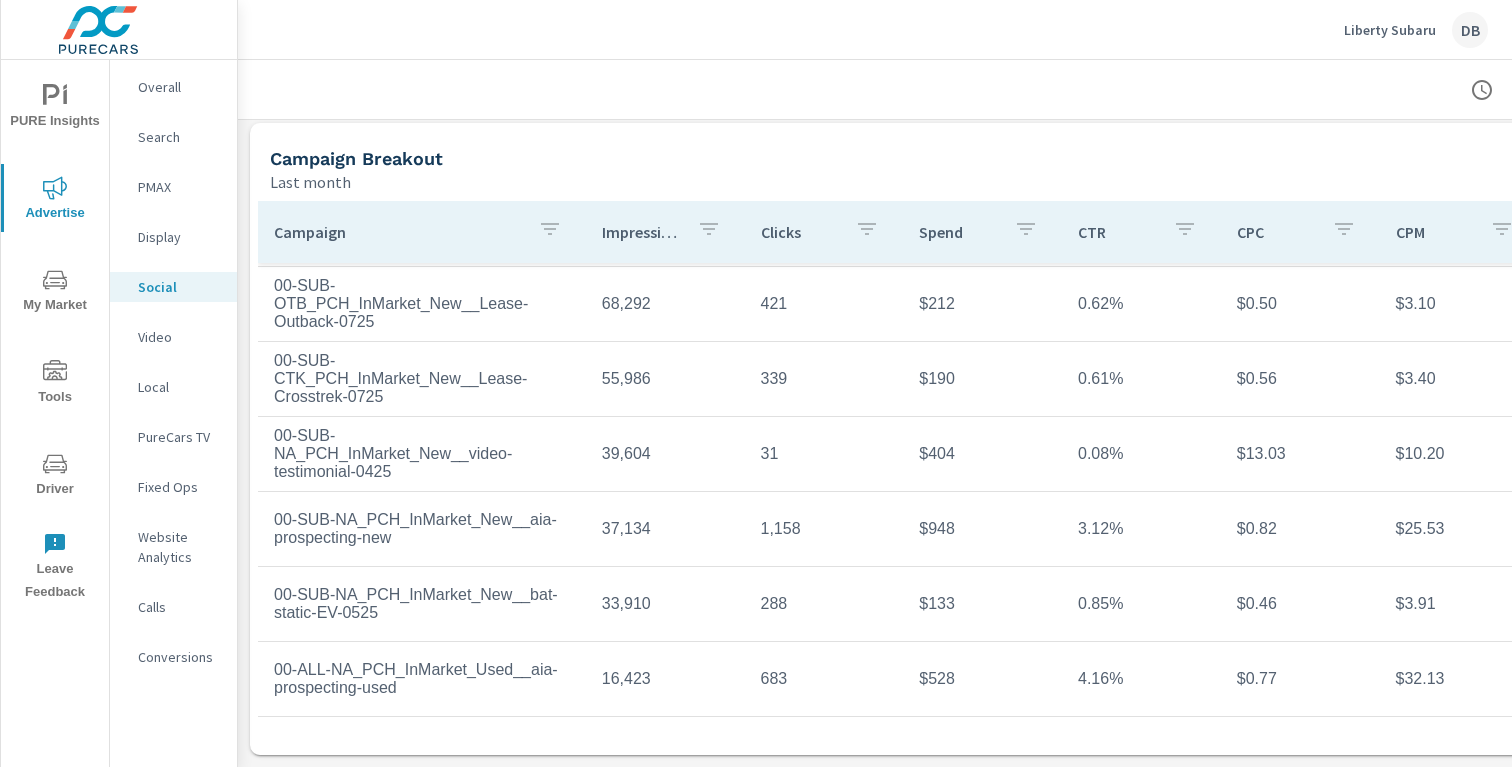 click on "DB" at bounding box center (1470, 30) 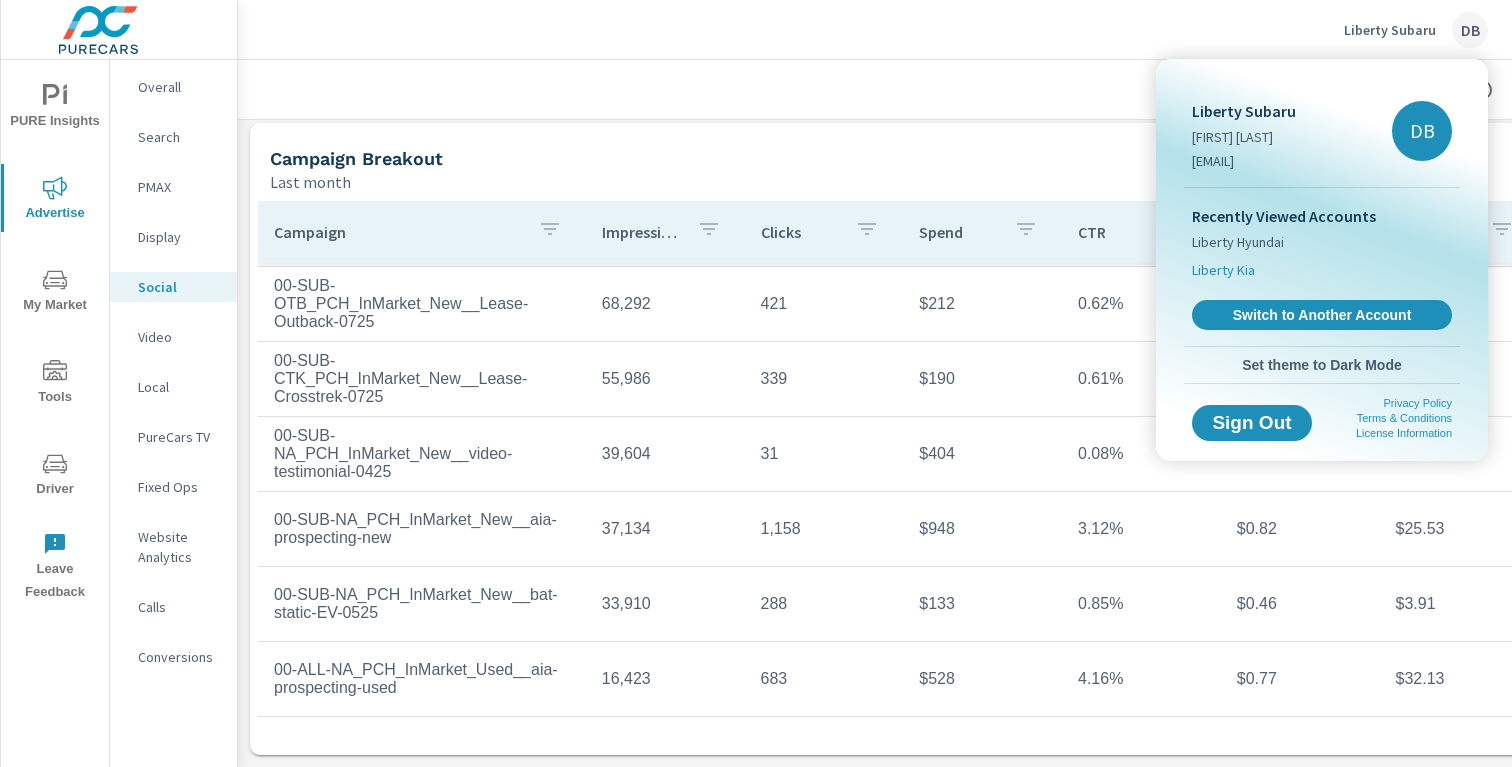 click on "Liberty Kia" at bounding box center (1223, 270) 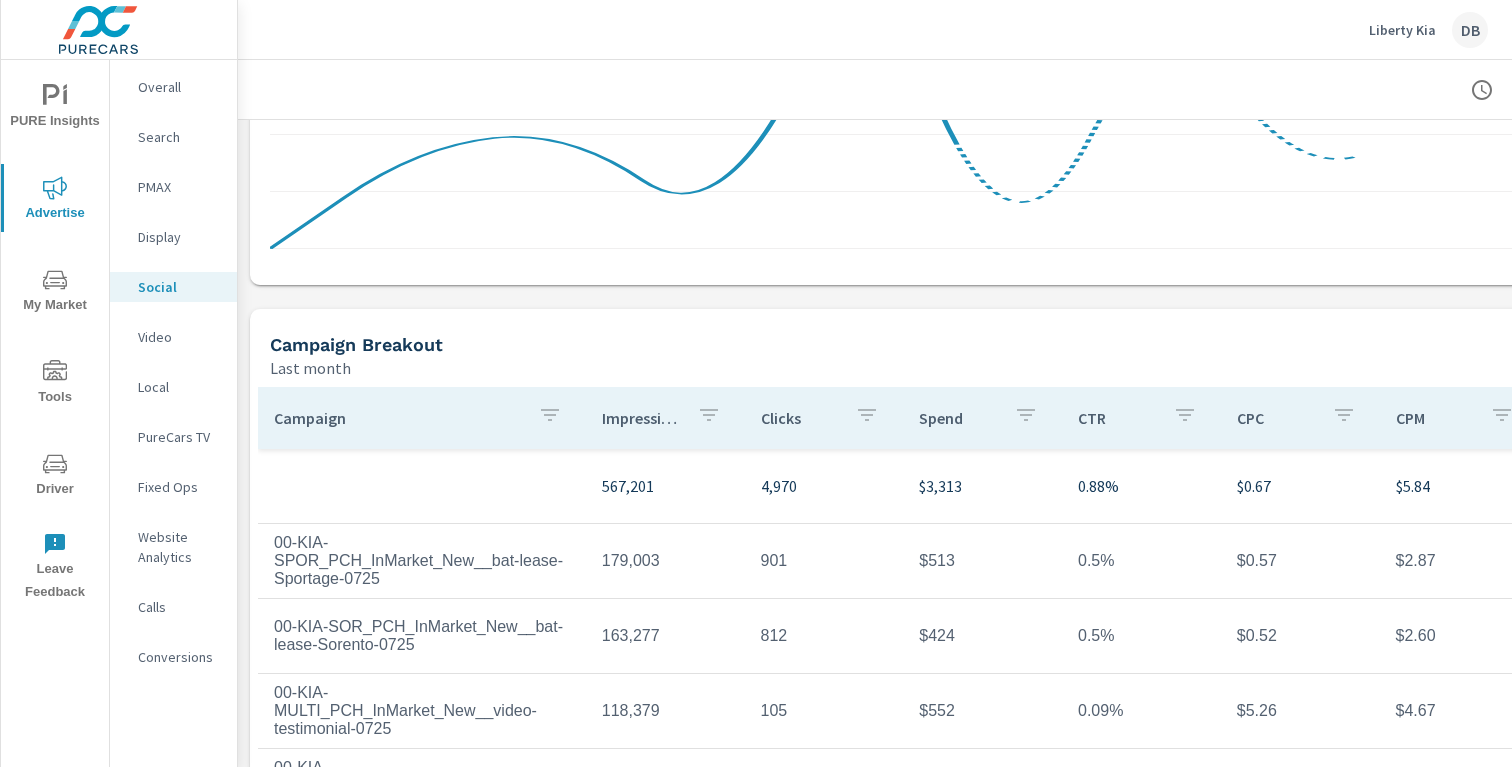 scroll, scrollTop: 665, scrollLeft: 0, axis: vertical 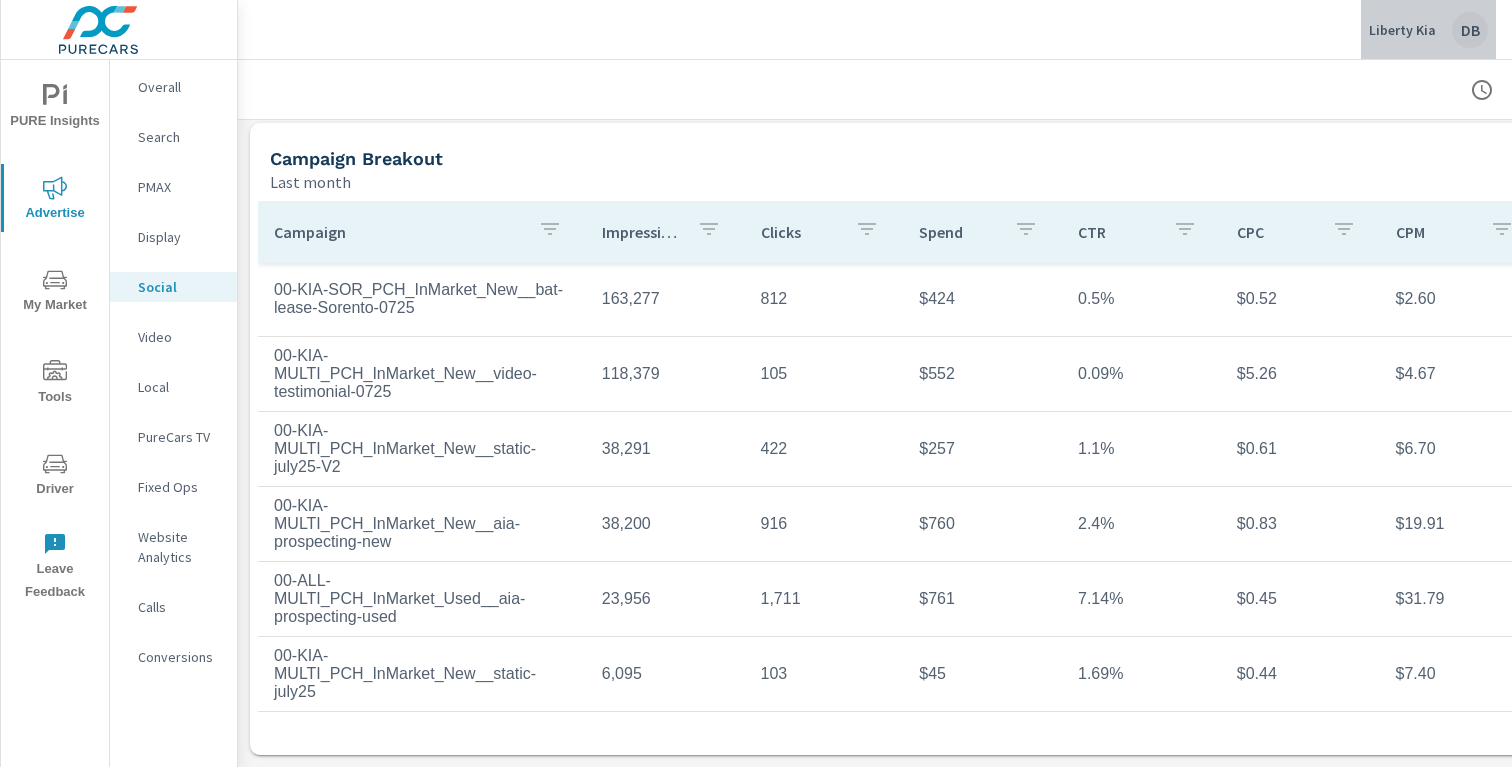 click on "DB" at bounding box center [1470, 30] 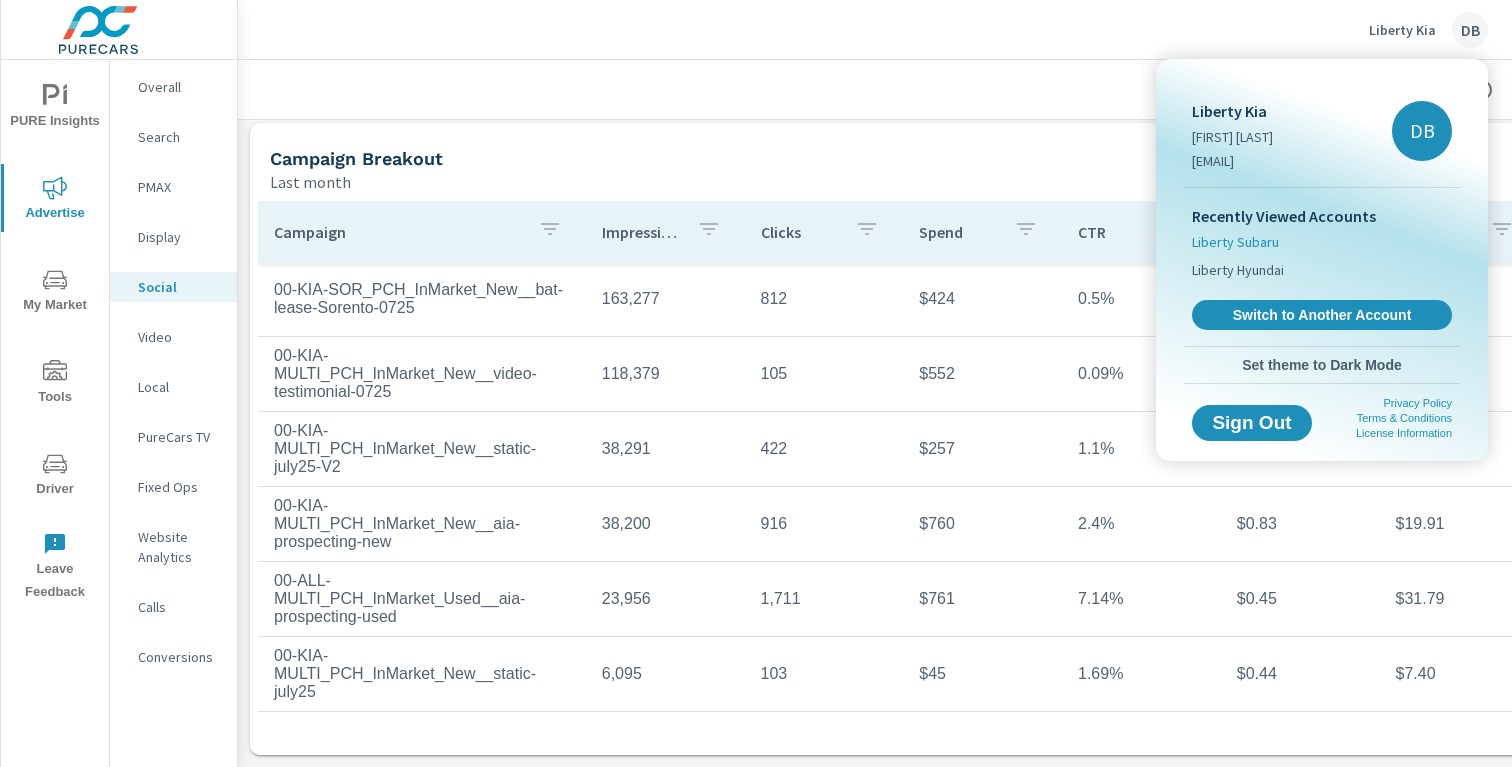click on "Liberty Subaru" at bounding box center (1235, 242) 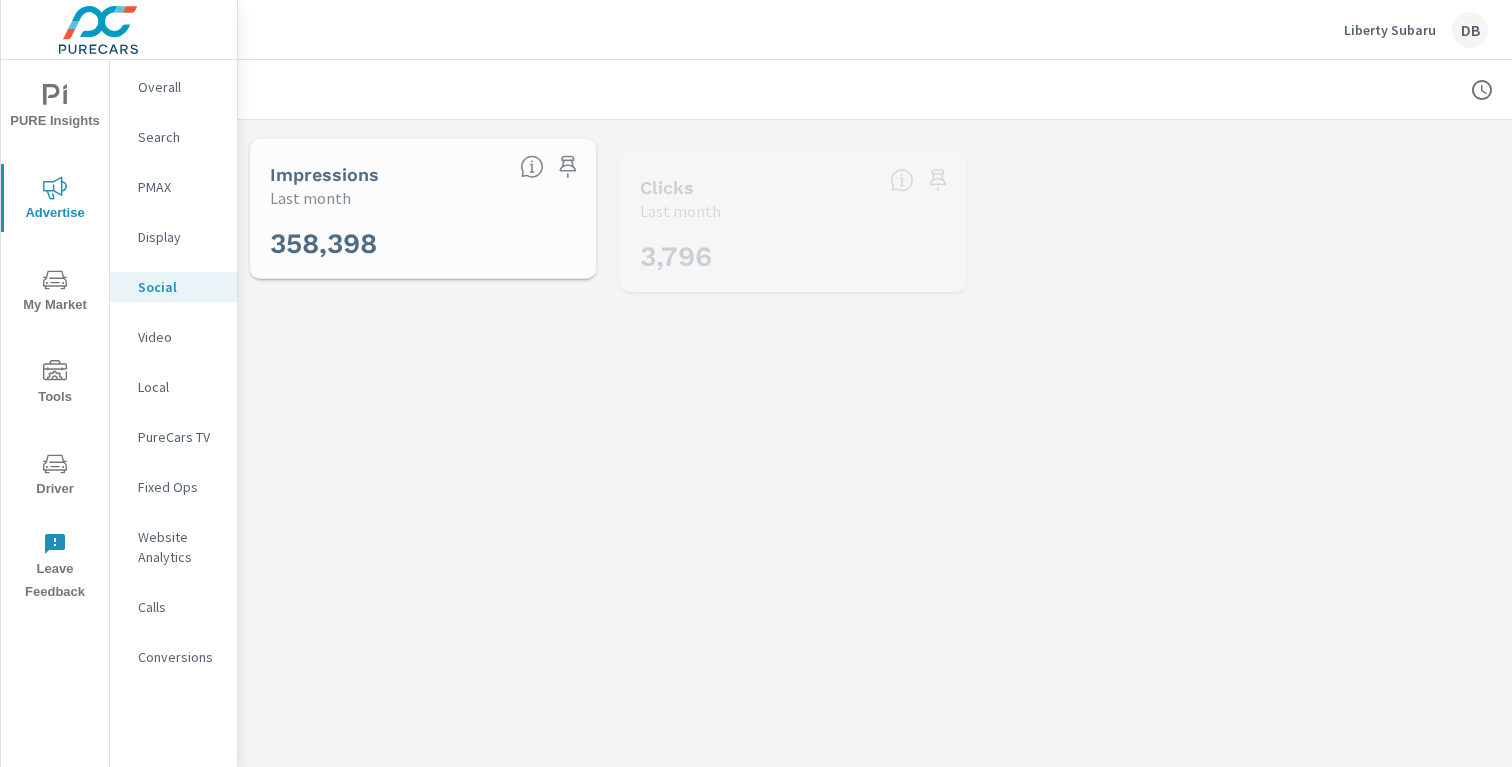 scroll, scrollTop: 75, scrollLeft: 0, axis: vertical 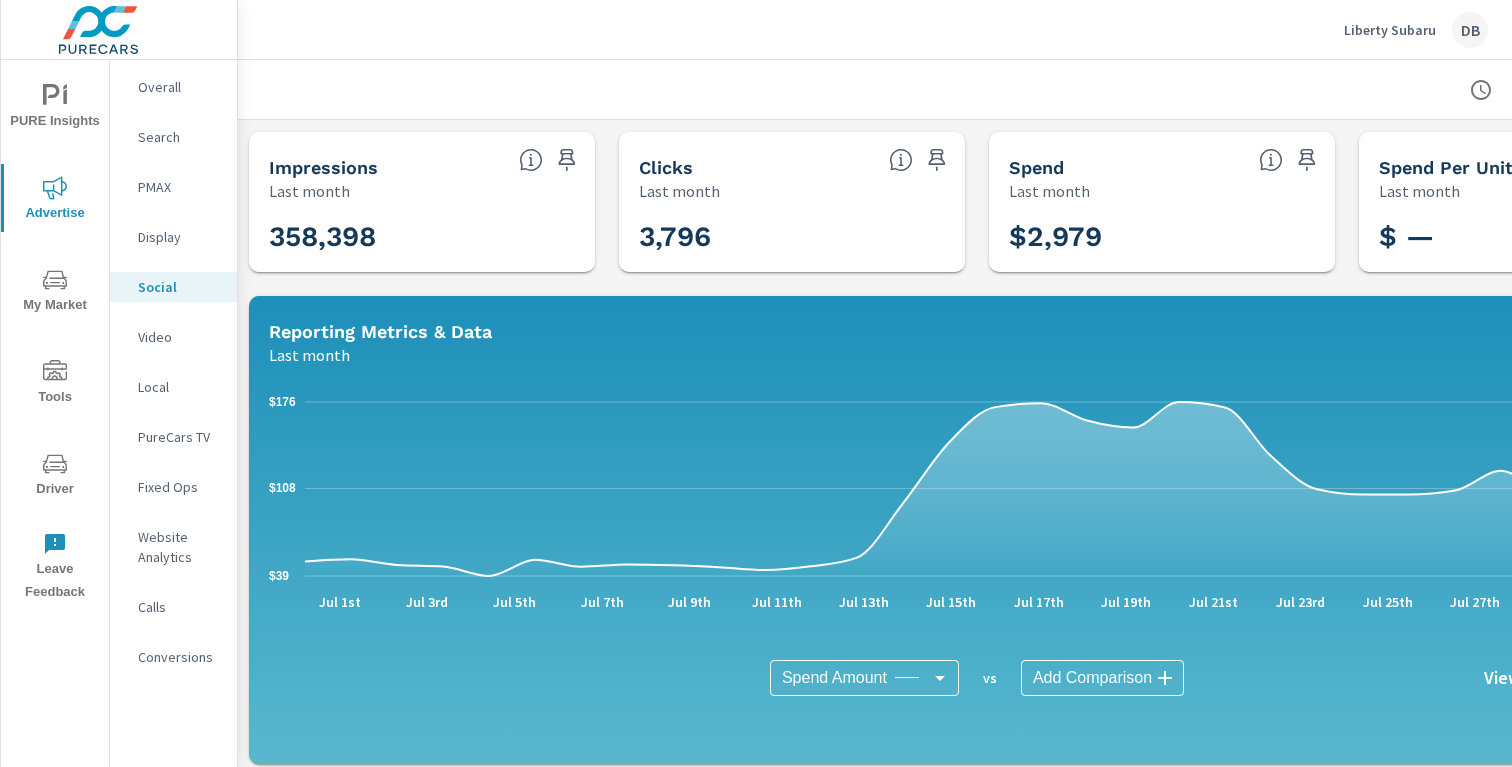click on "DB" at bounding box center [1470, 30] 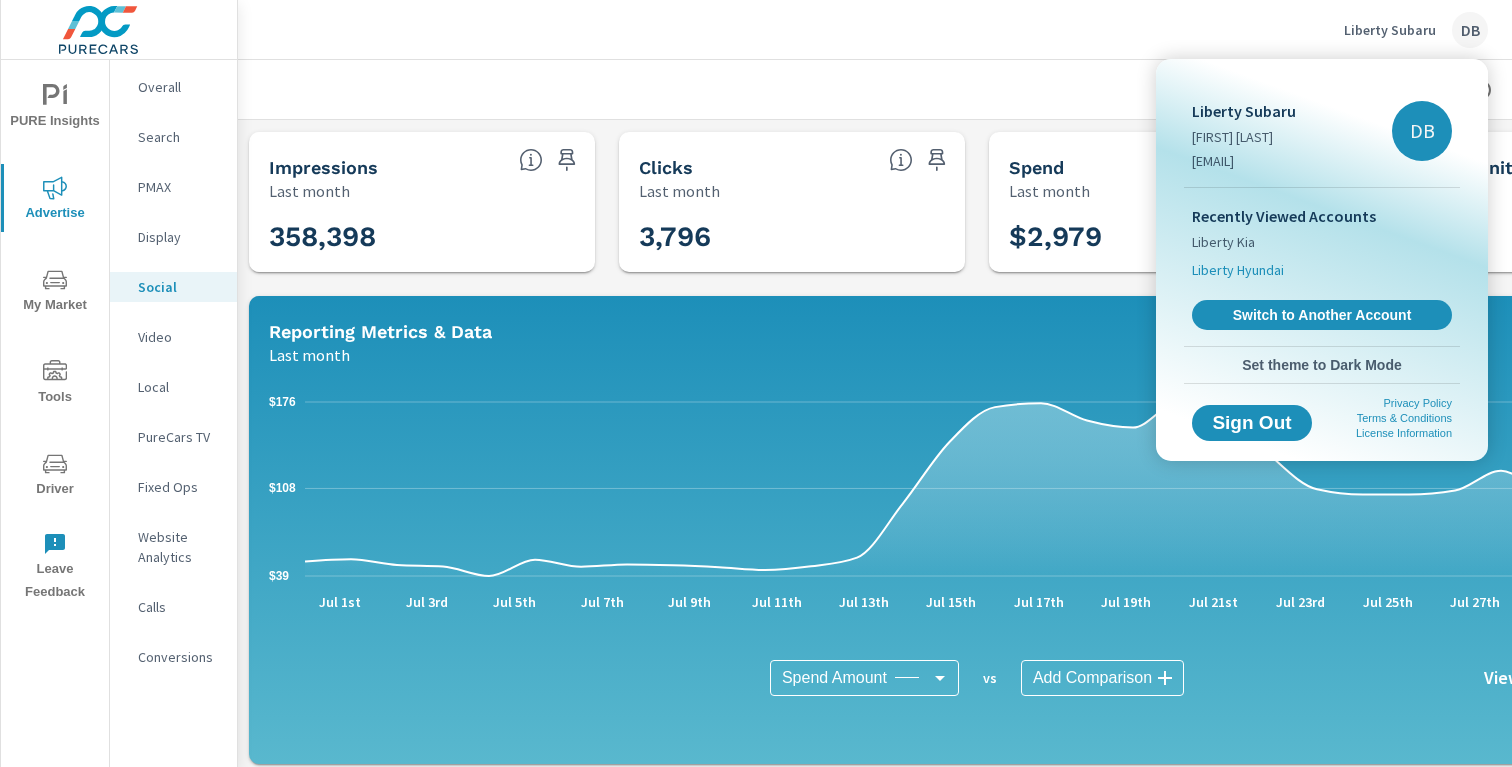 click on "Liberty Hyundai" at bounding box center (1238, 270) 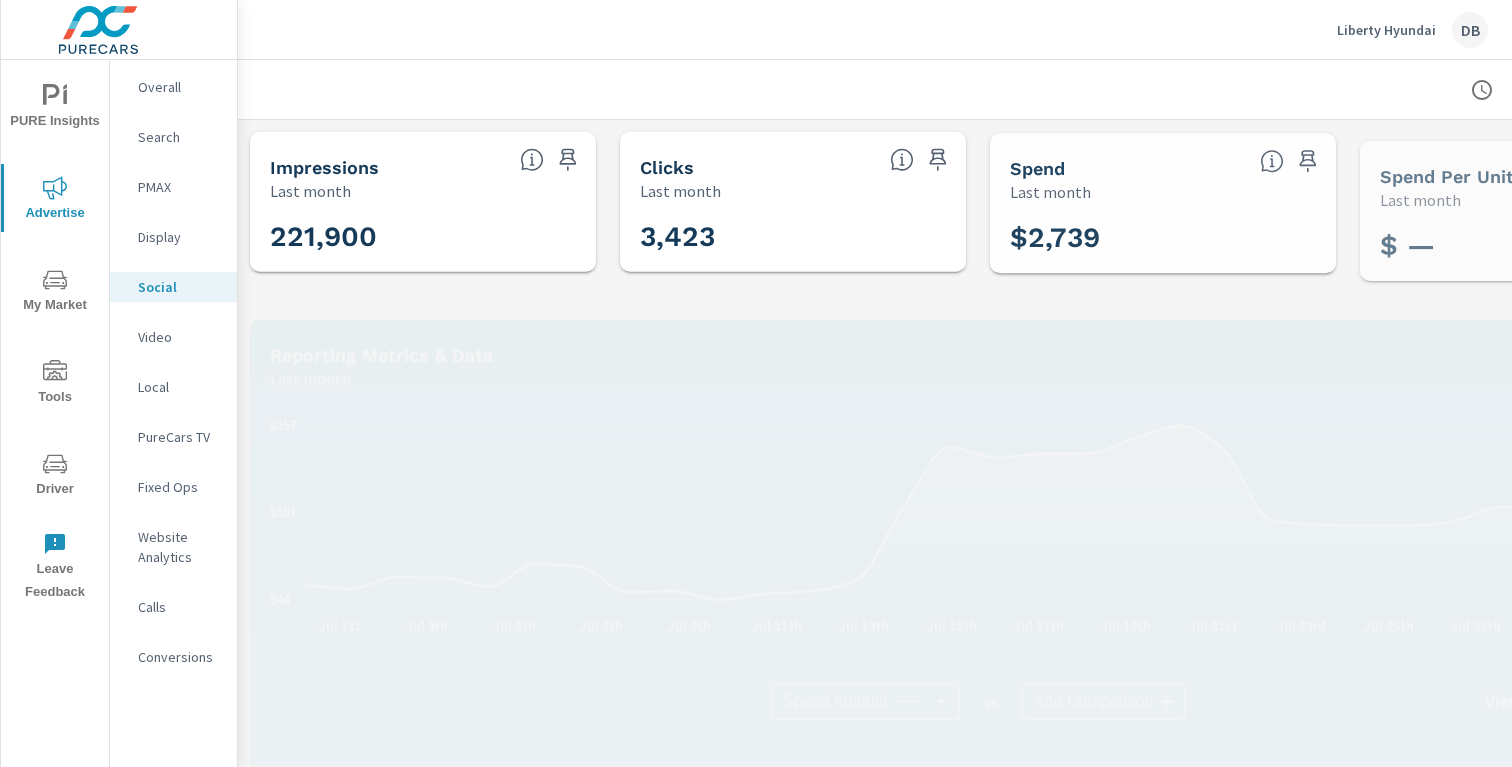 scroll, scrollTop: 75, scrollLeft: 0, axis: vertical 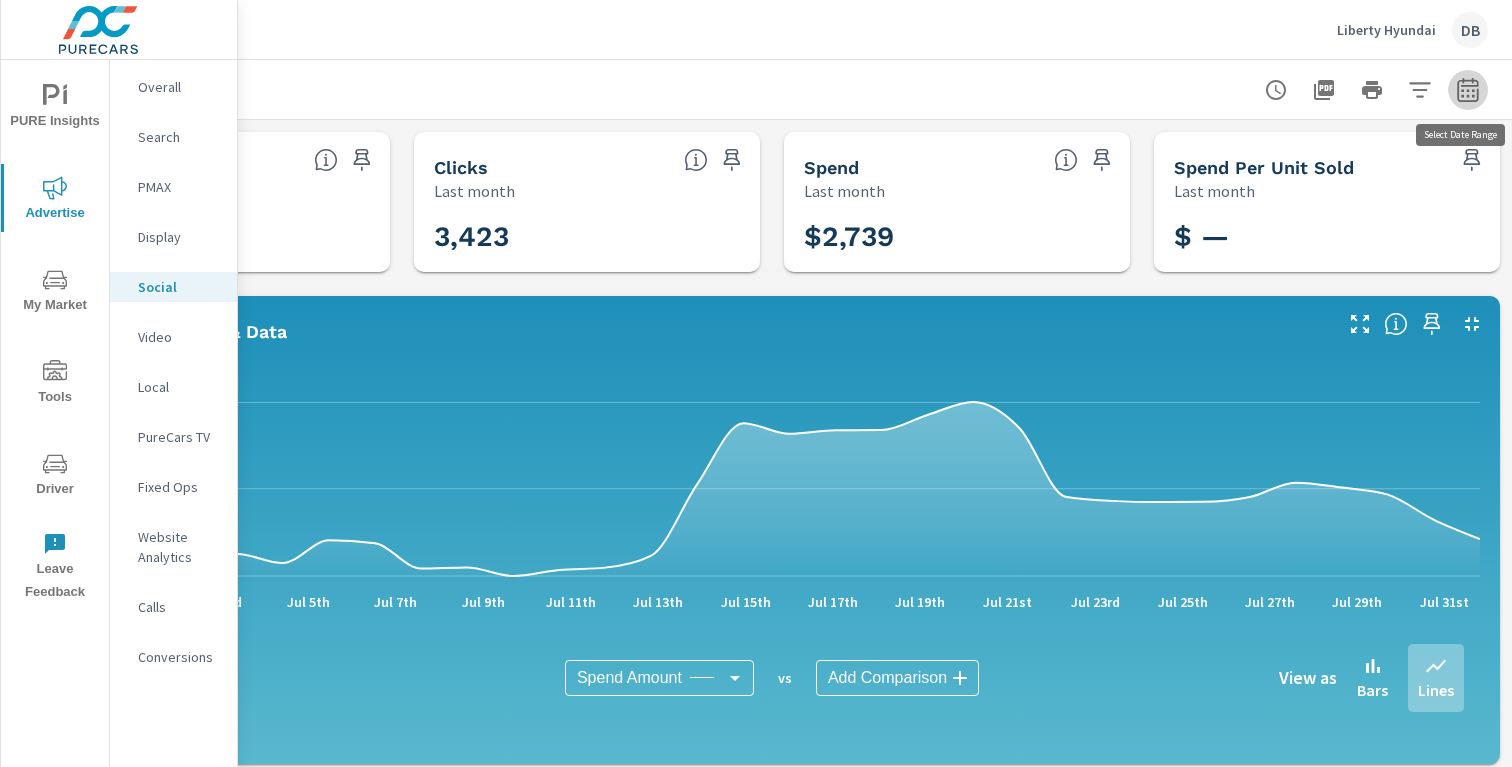 click 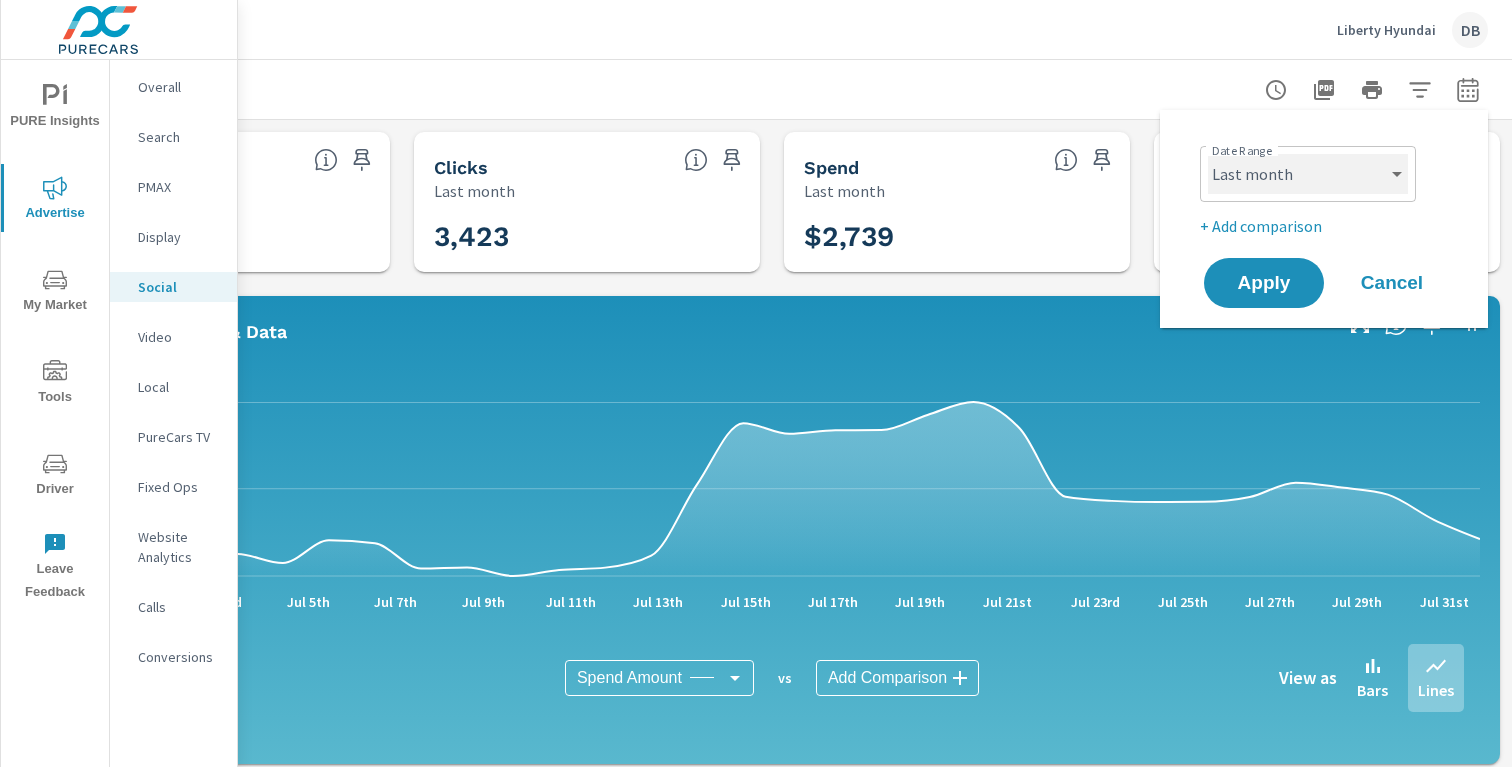 click on "Custom Yesterday Last week Last 7 days Last 14 days Last 30 days Last 45 days Last 60 days Last 90 days Last 180 days Last 365 days Month to date Last month Last 2 months Last 3 months Last 6 months Last 9 months Last 12 months Year to date Last year" at bounding box center [1308, 174] 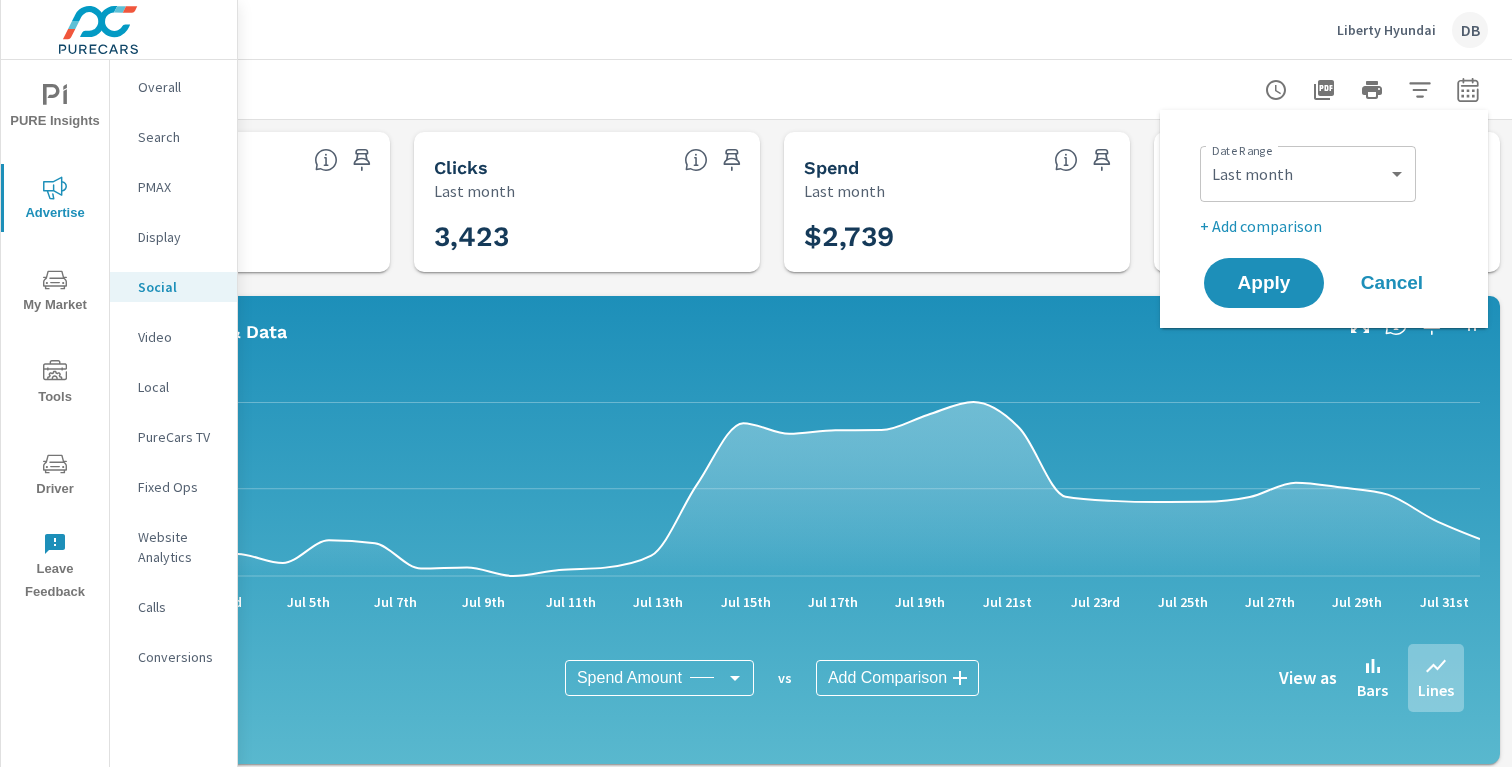 click on "+ Add comparison" at bounding box center (1328, 226) 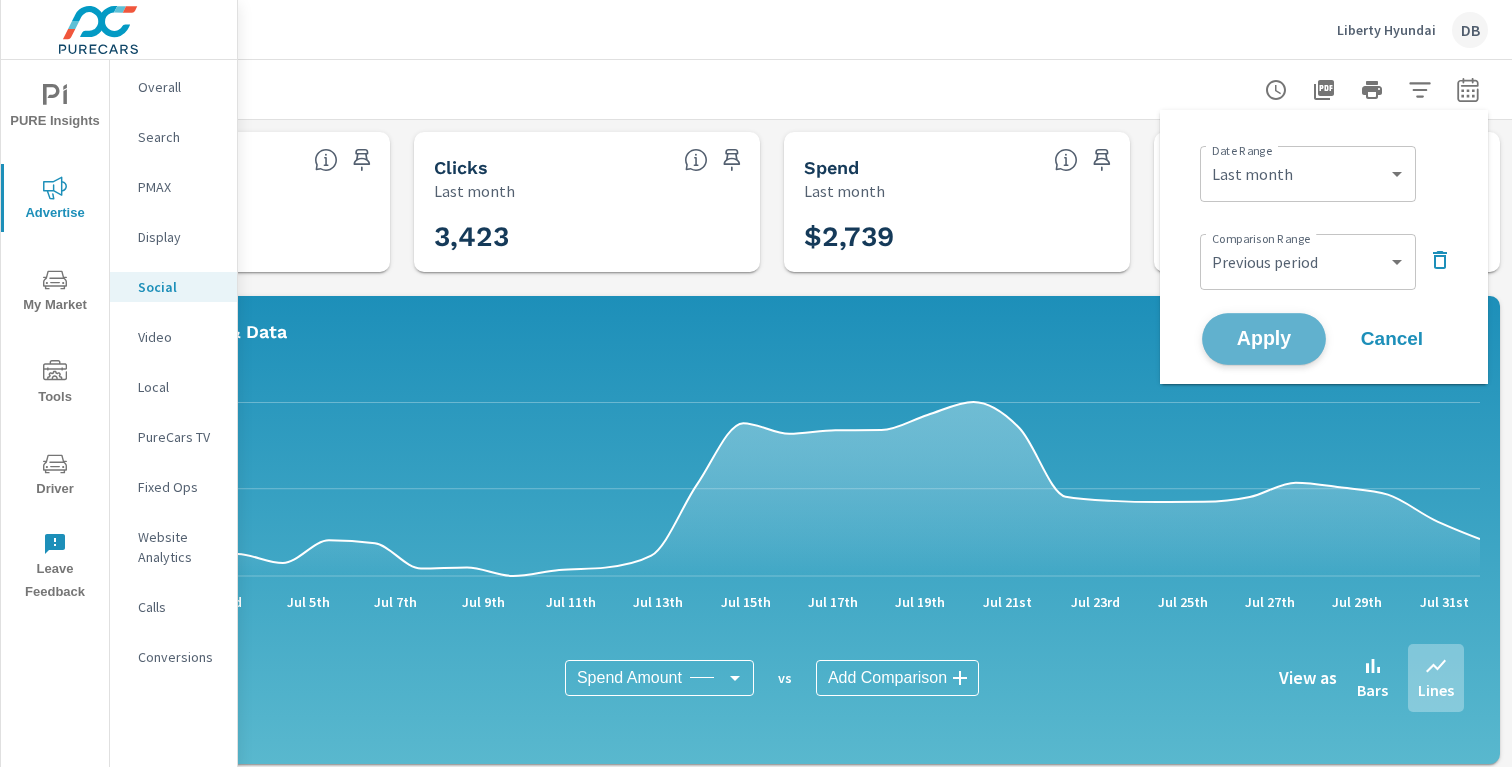 click on "Apply" at bounding box center (1264, 339) 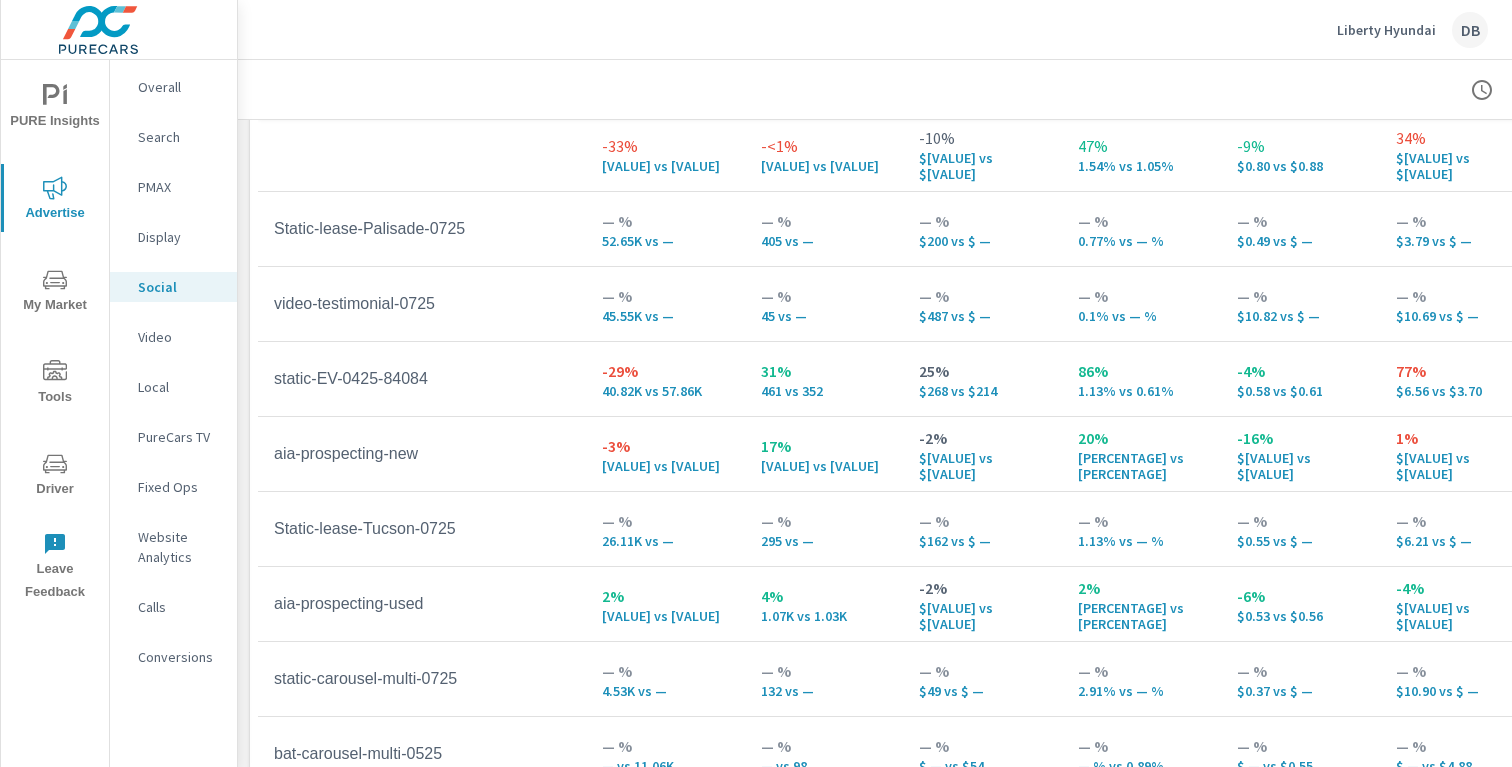 scroll, scrollTop: 1012, scrollLeft: 0, axis: vertical 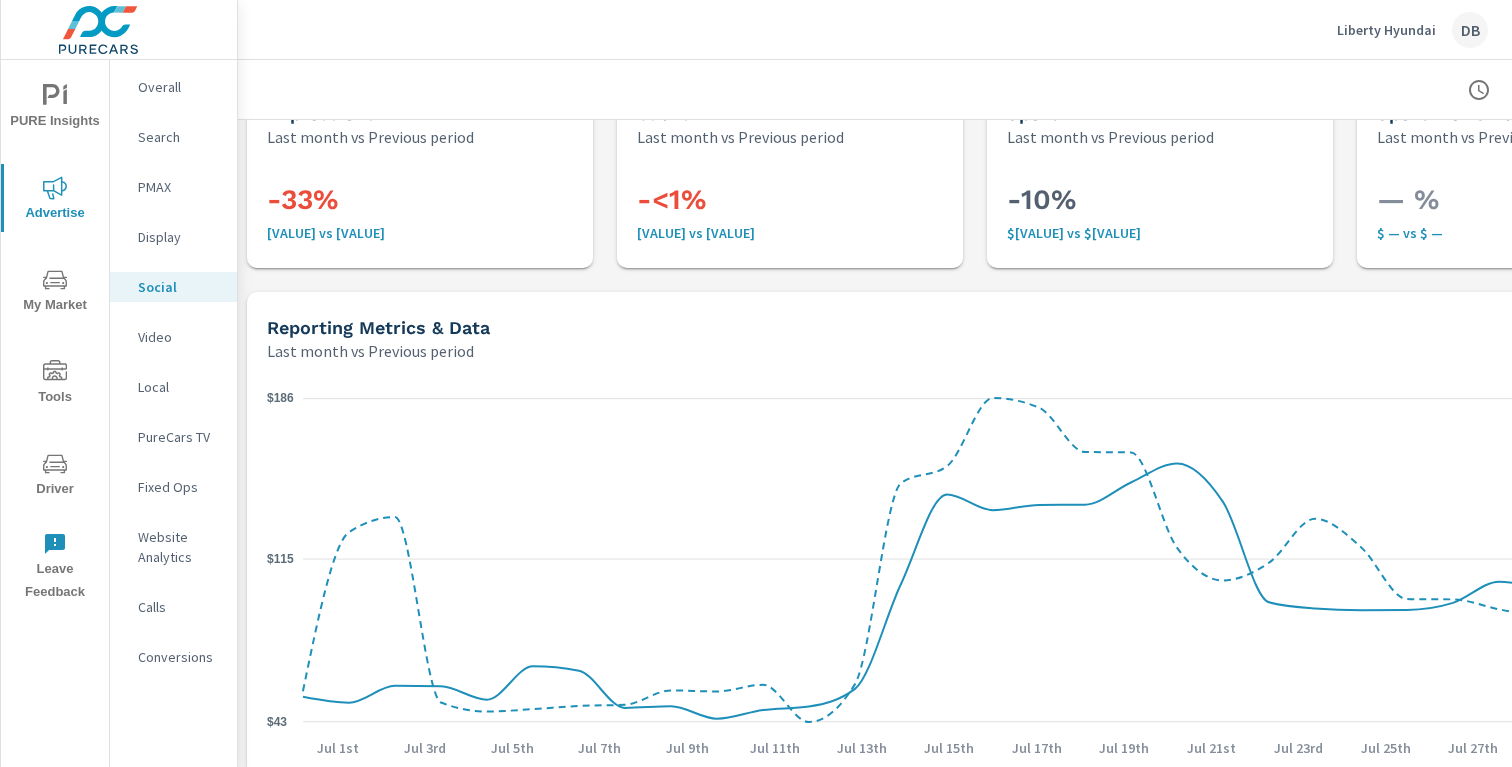 click on "DB" at bounding box center (1470, 30) 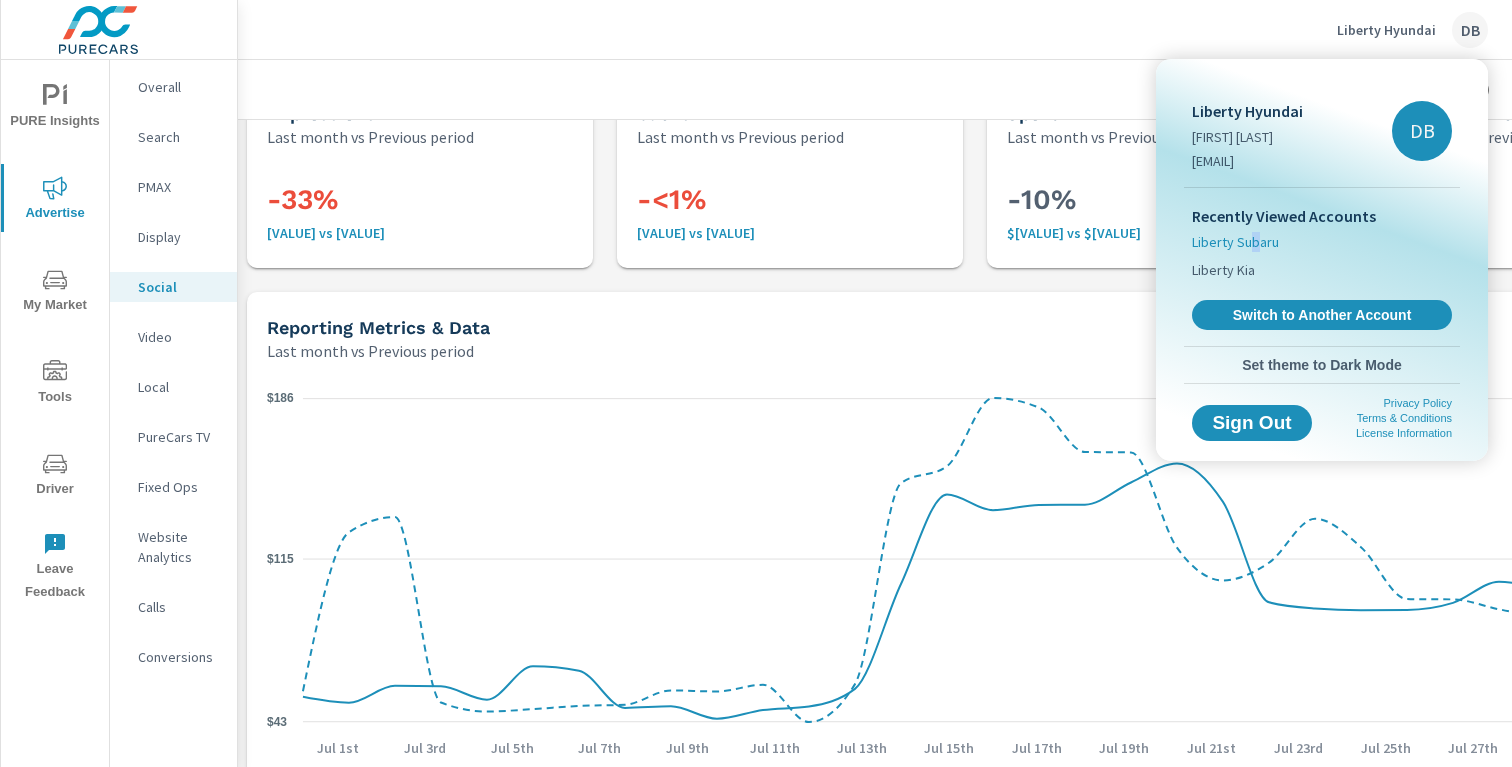 click on "Liberty Subaru" at bounding box center (1235, 242) 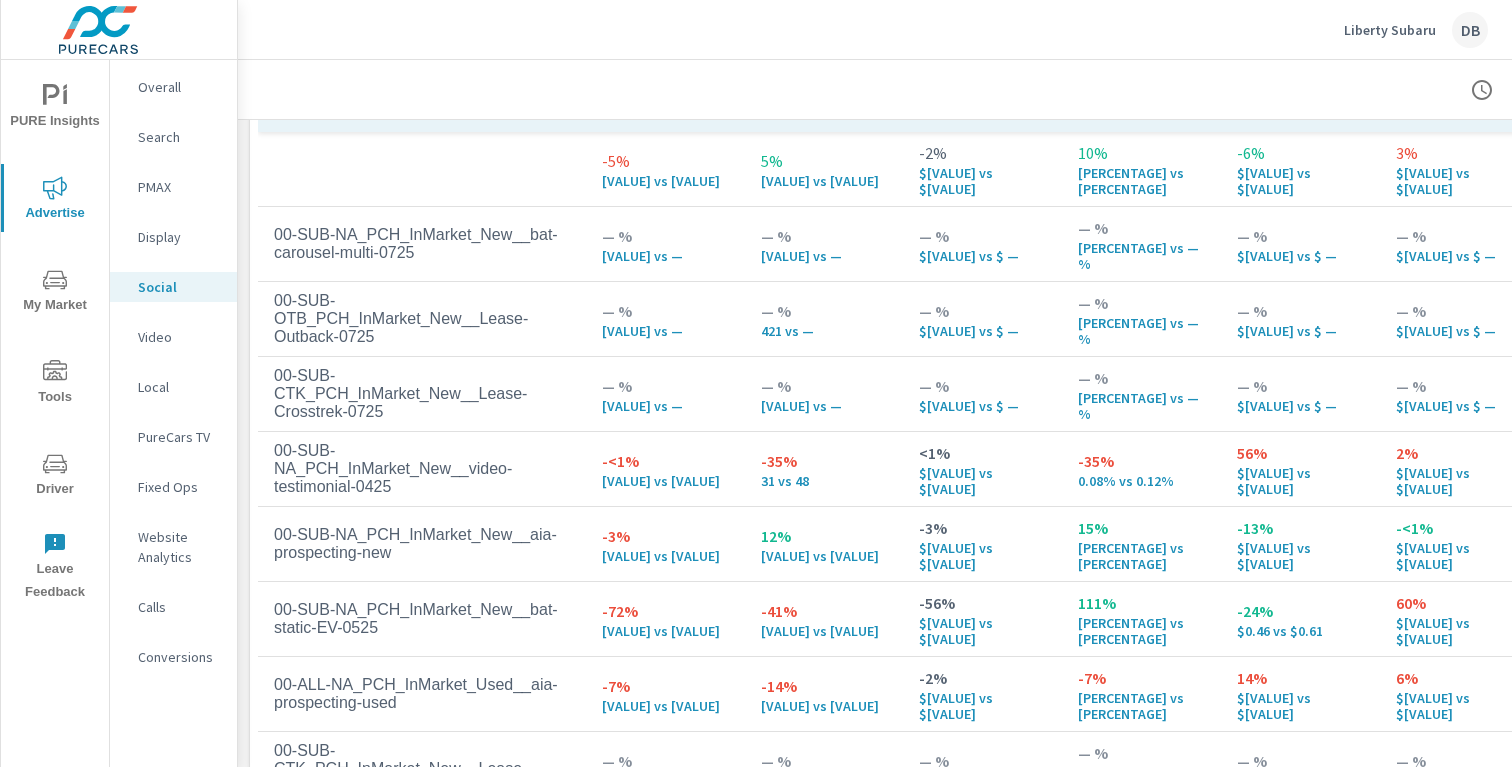 scroll, scrollTop: 997, scrollLeft: 0, axis: vertical 